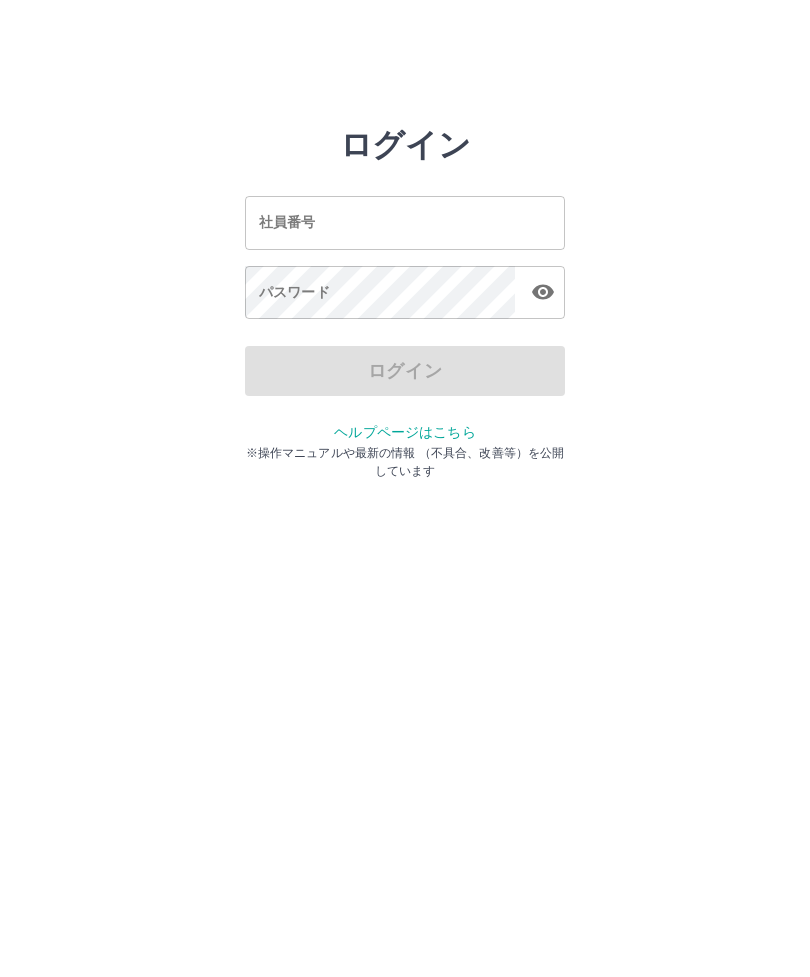 scroll, scrollTop: 0, scrollLeft: 0, axis: both 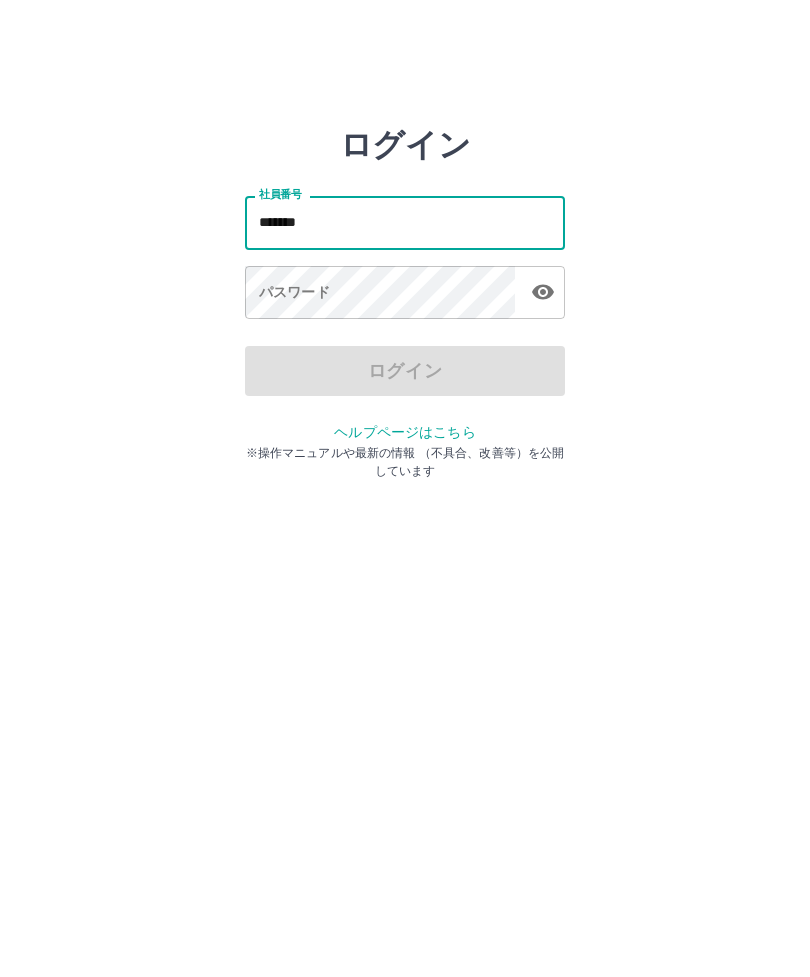 type on "*******" 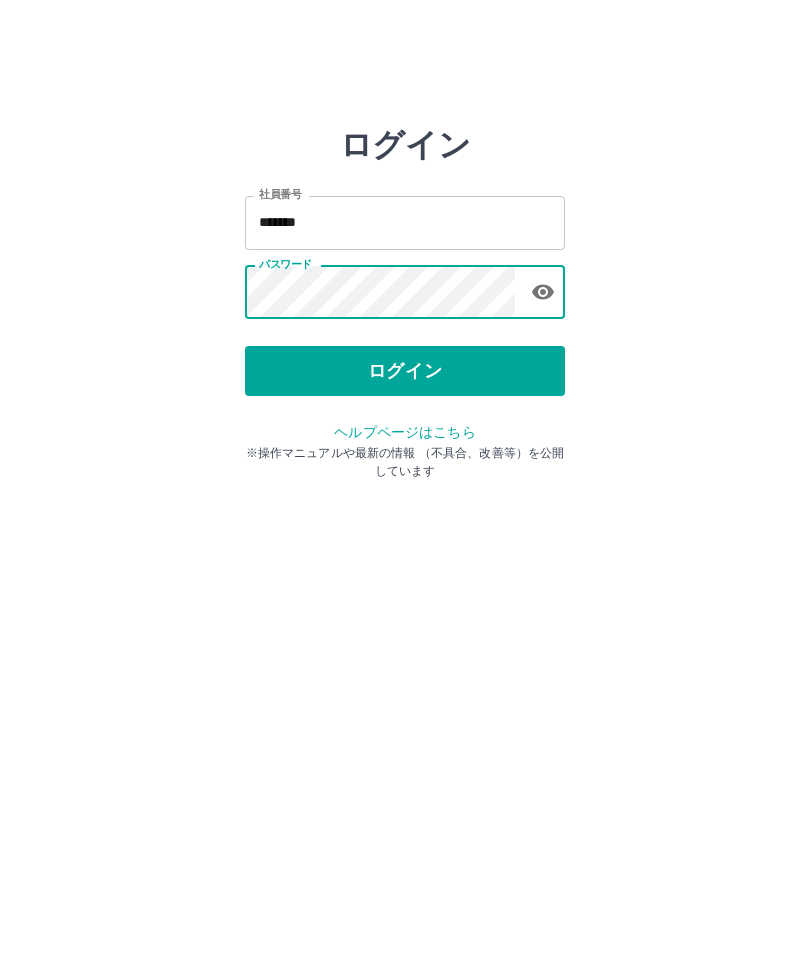 click on "ログイン" at bounding box center (405, 371) 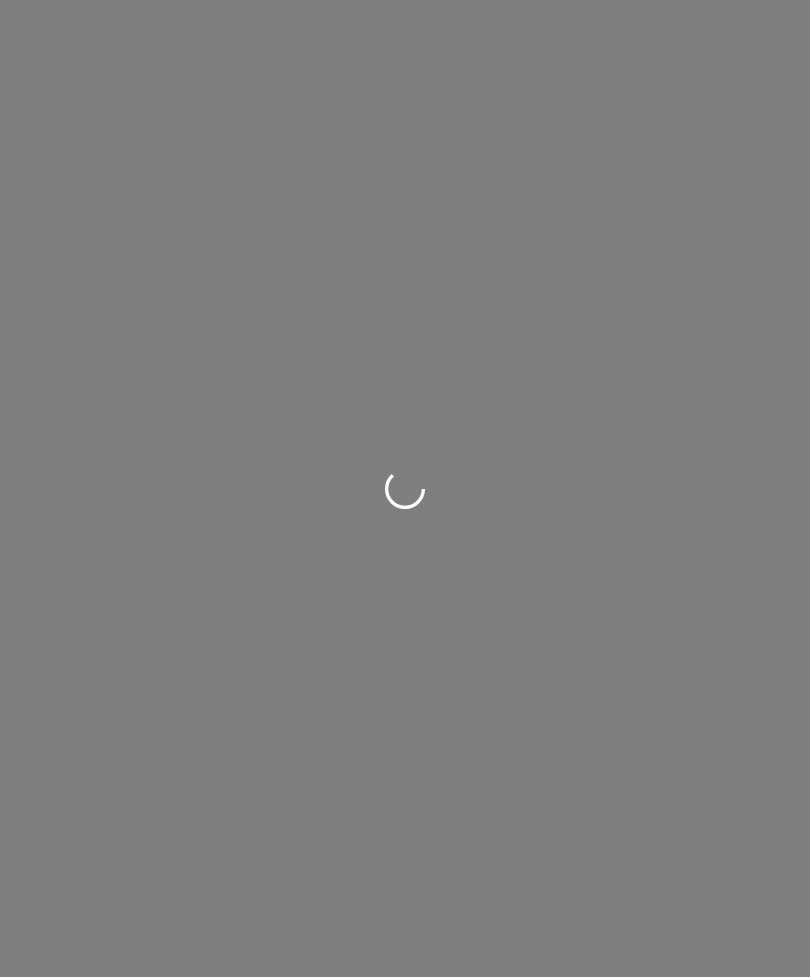 scroll, scrollTop: 0, scrollLeft: 0, axis: both 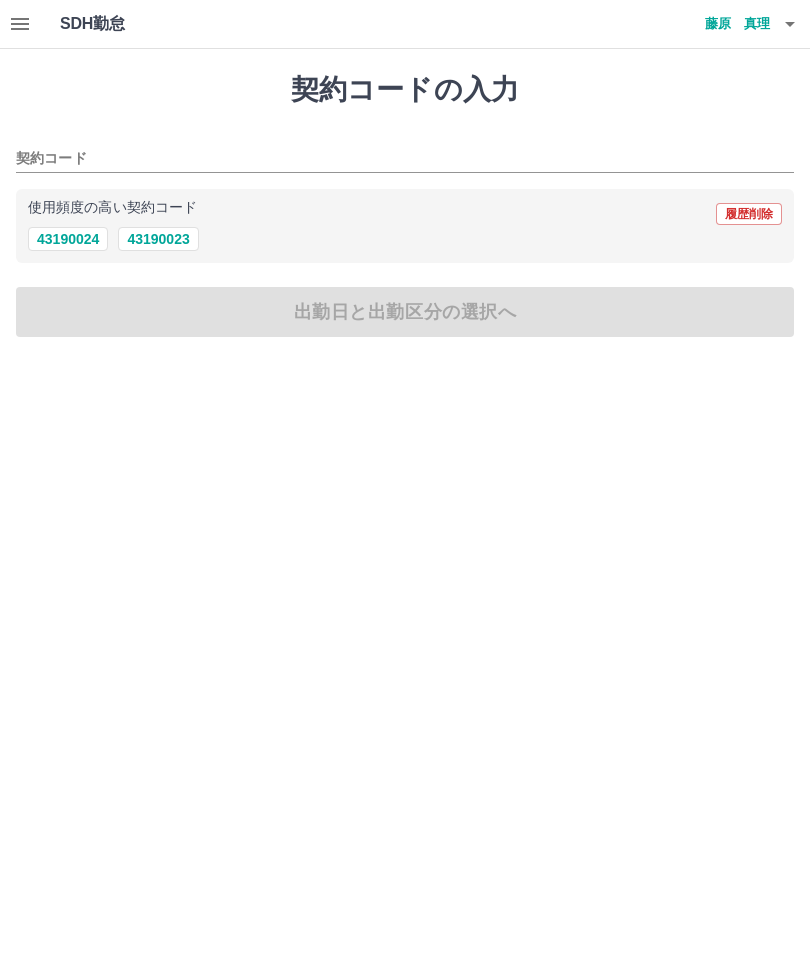 click on "43190023" at bounding box center [158, 239] 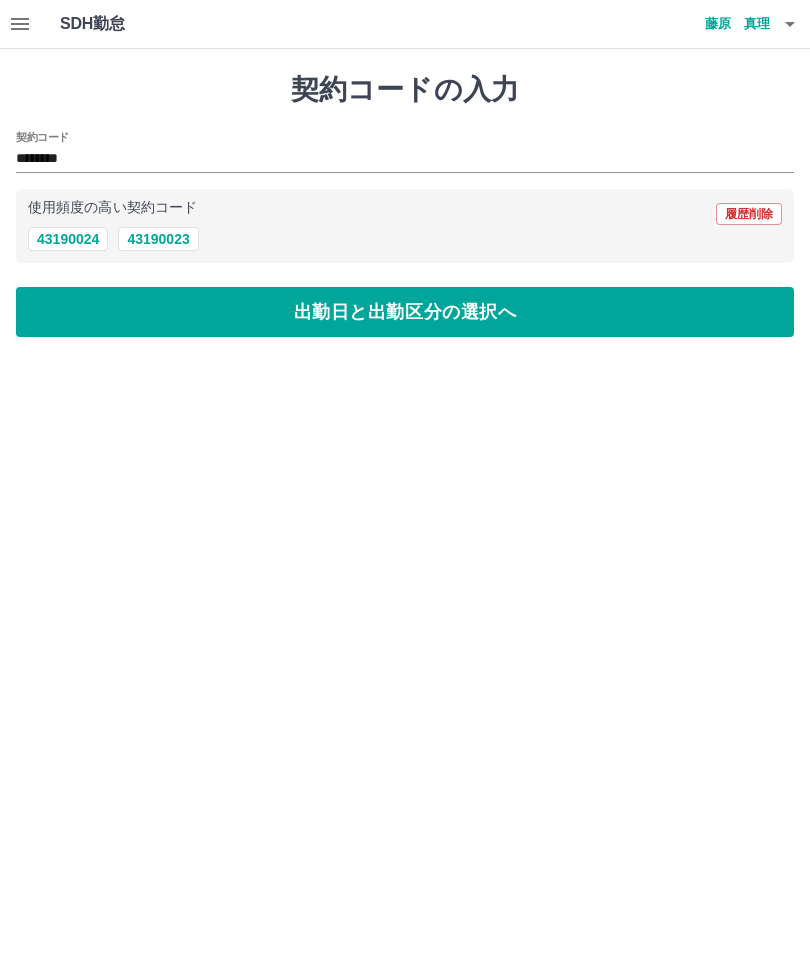 click on "出勤日と出勤区分の選択へ" at bounding box center (405, 312) 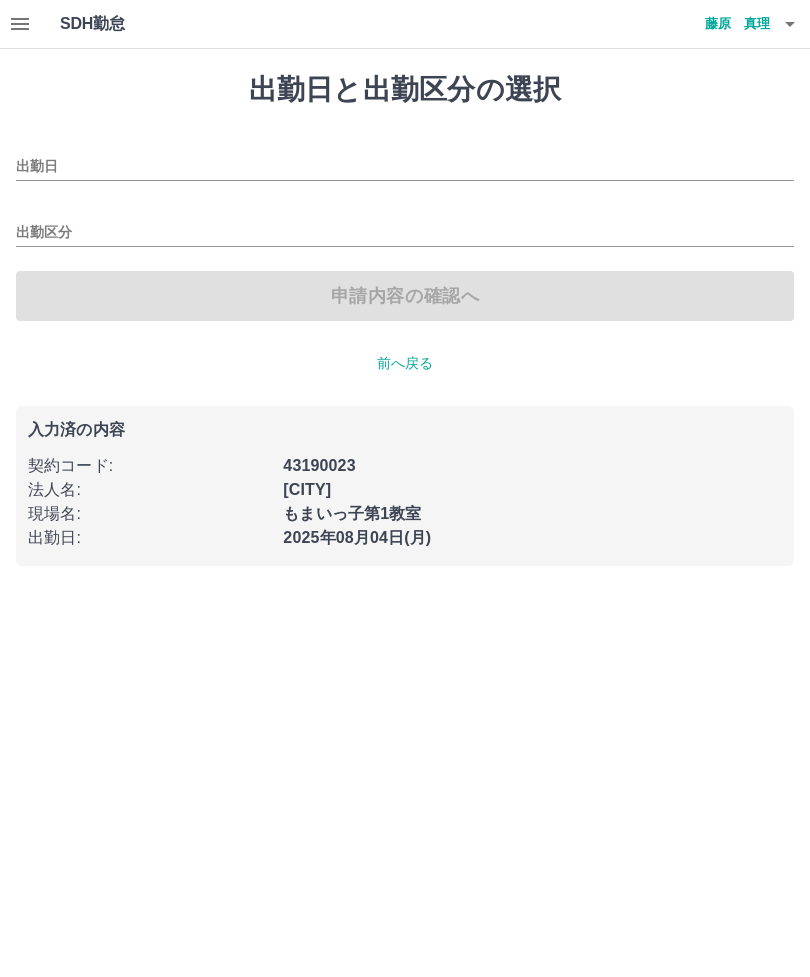 type on "**********" 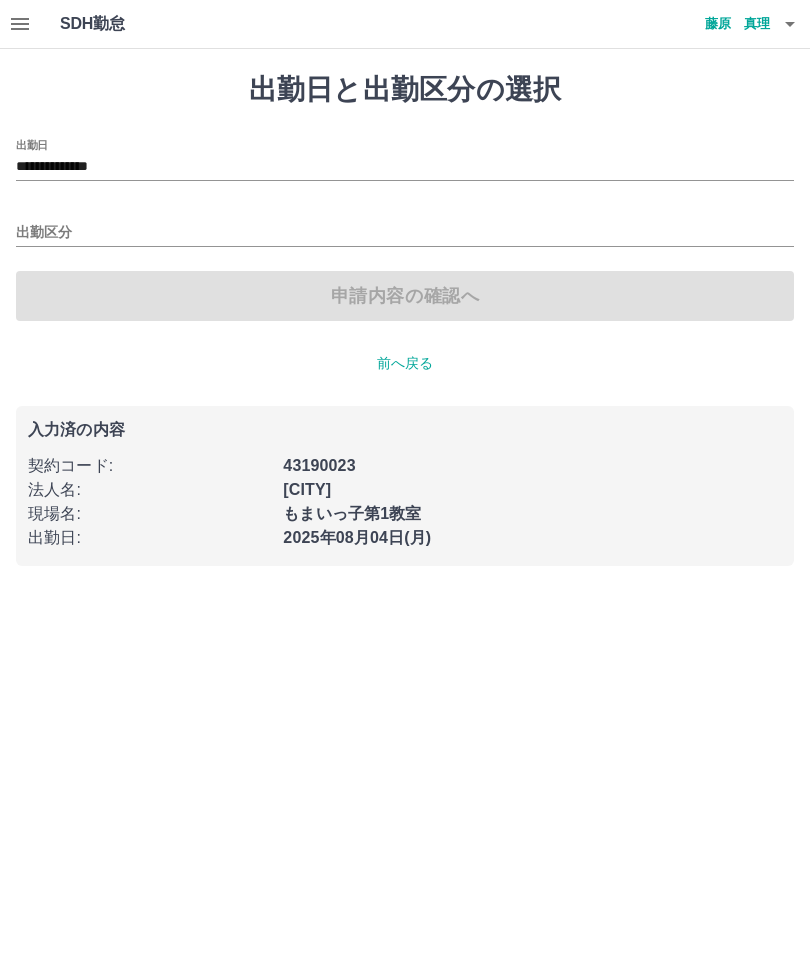 click on "出勤区分" at bounding box center (405, 233) 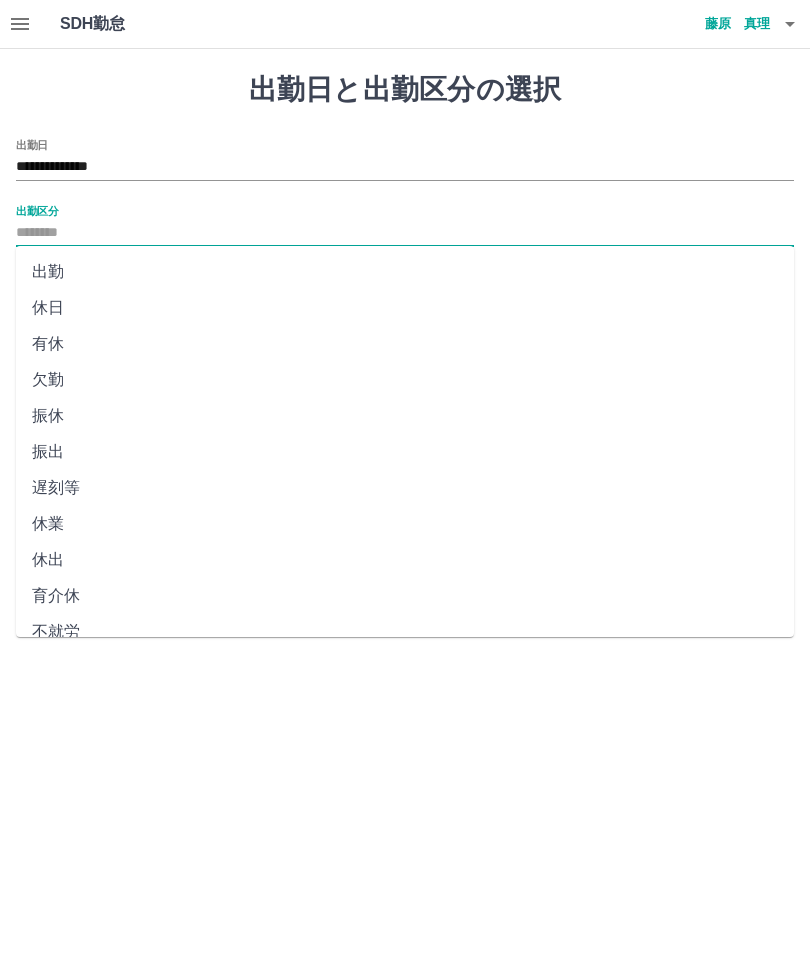 click on "出勤" at bounding box center (405, 272) 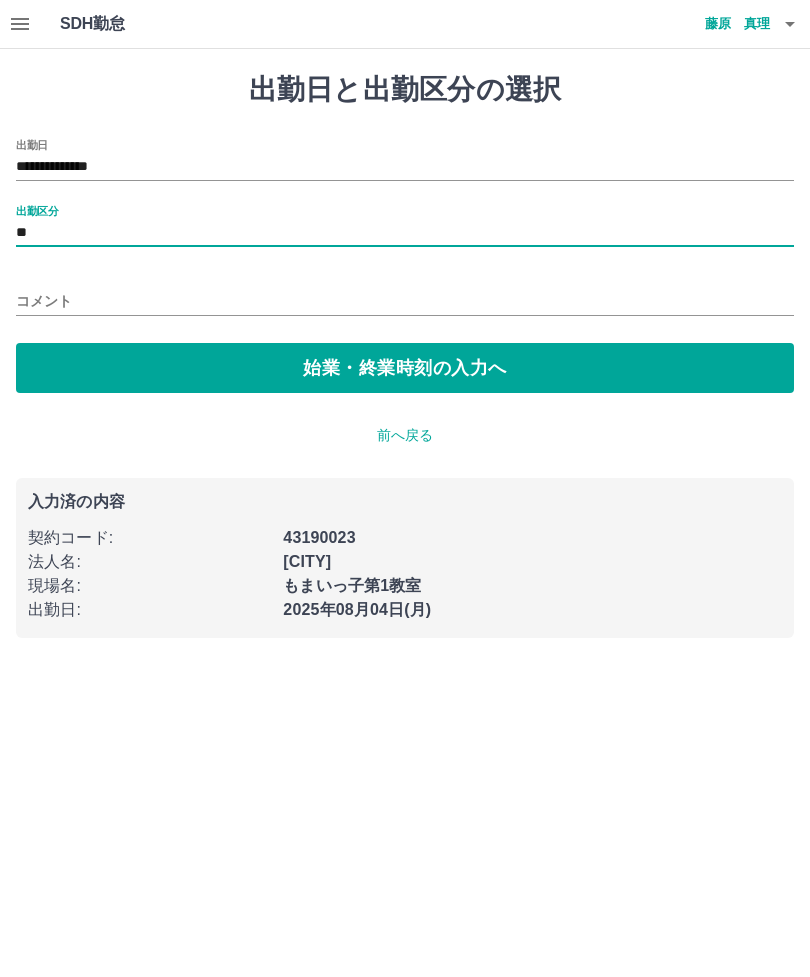 click on "始業・終業時刻の入力へ" at bounding box center (405, 368) 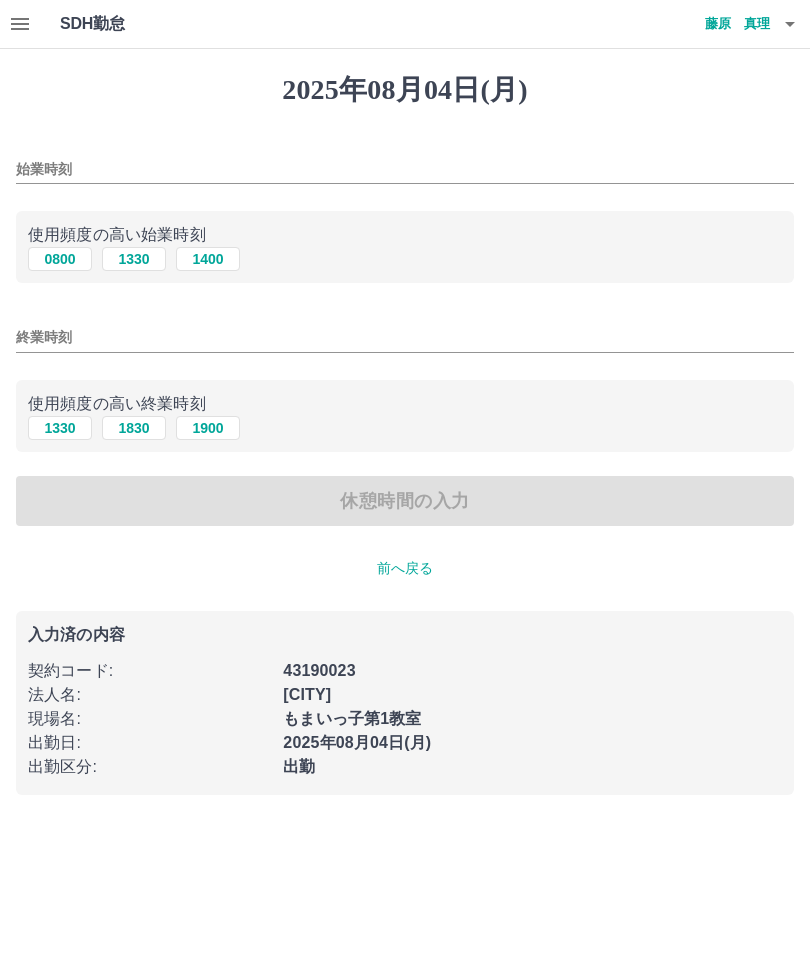 click on "1330" at bounding box center [134, 259] 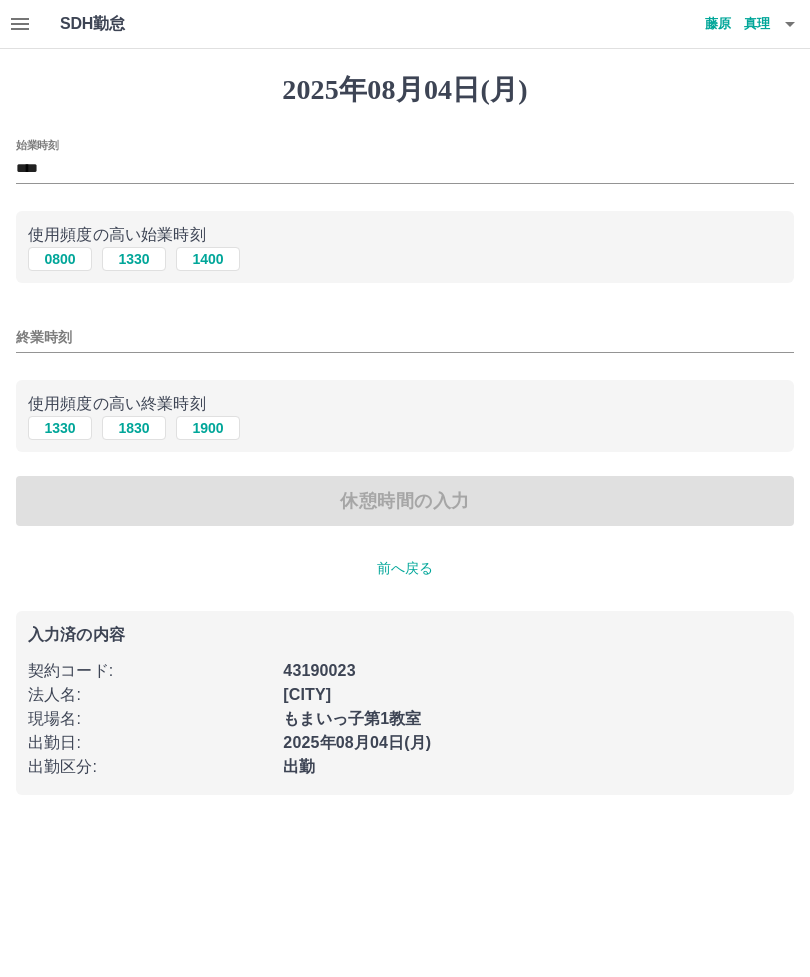 click on "終業時刻" at bounding box center [405, 337] 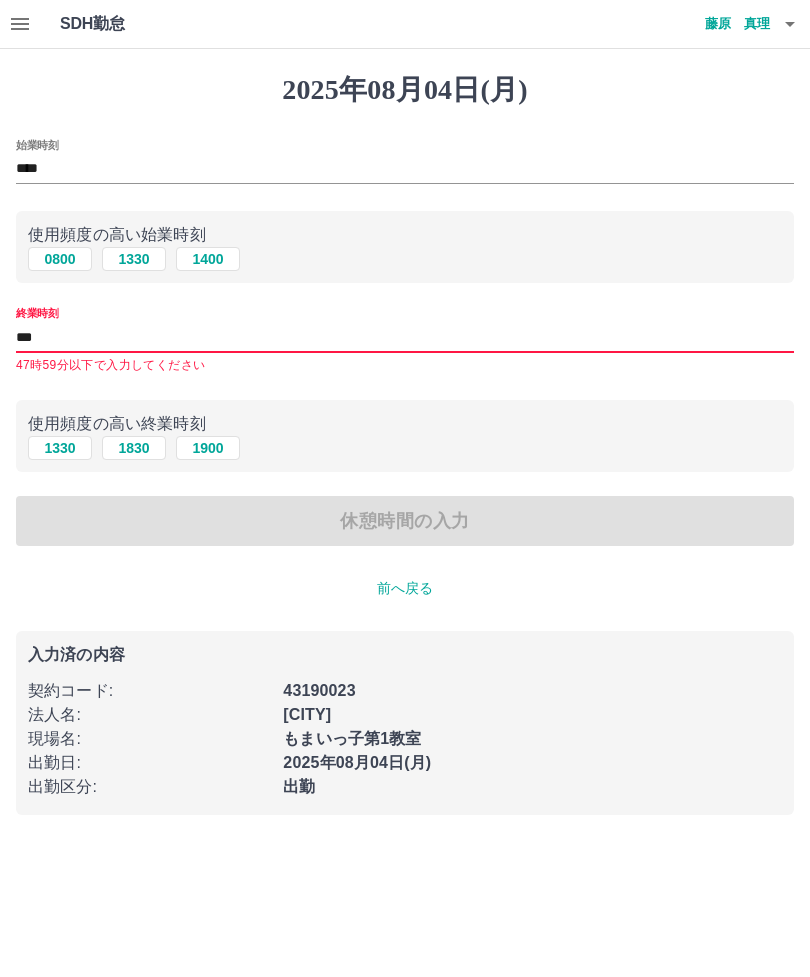 type on "****" 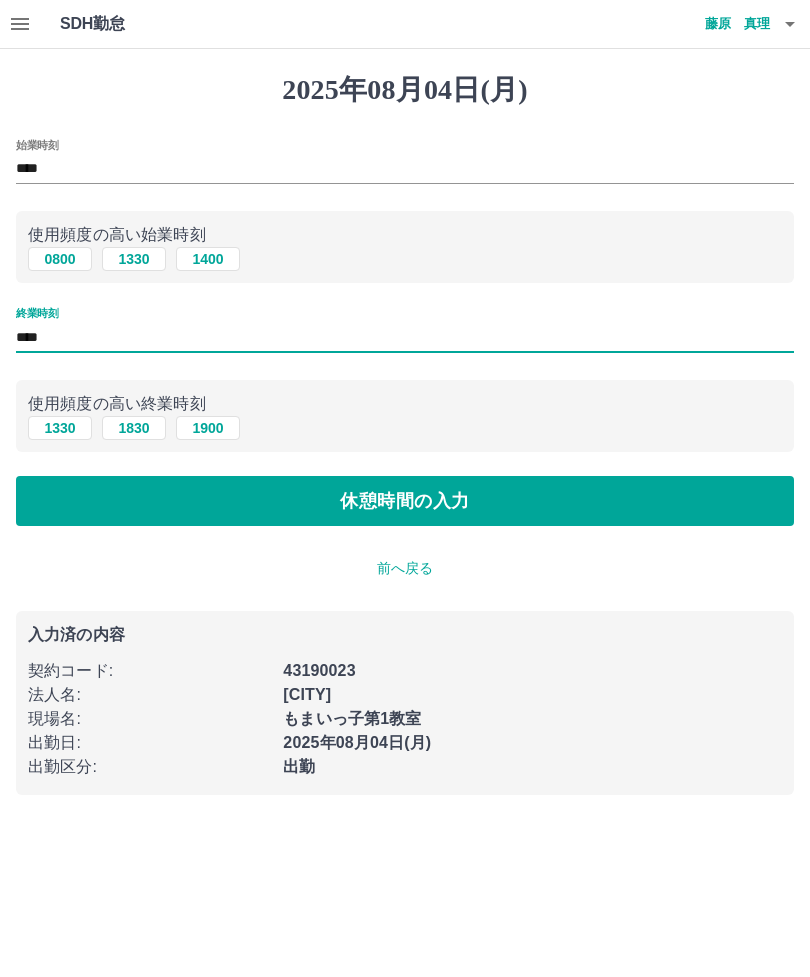 click on "前へ戻る" at bounding box center (405, 568) 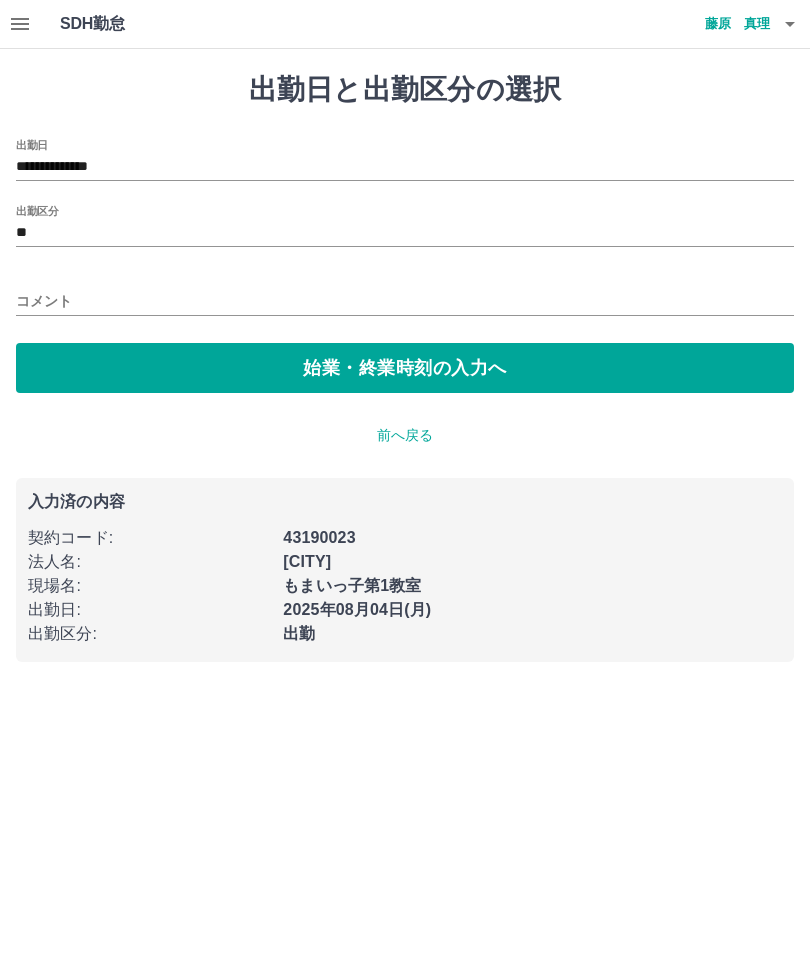 click on "始業・終業時刻の入力へ" at bounding box center [405, 368] 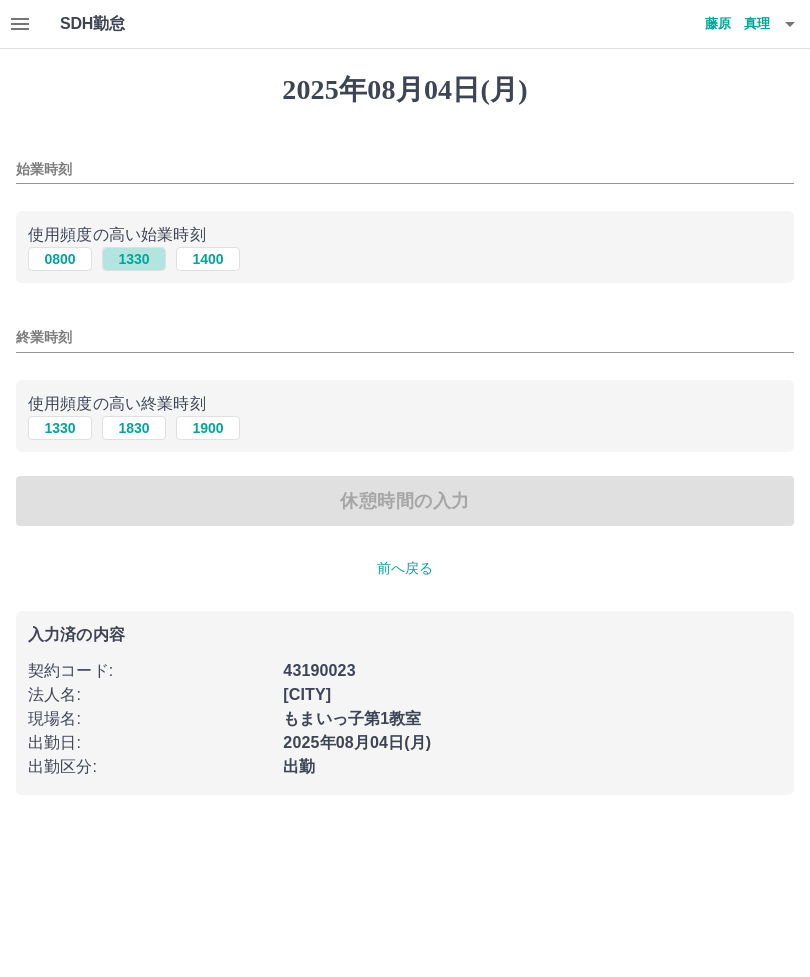 click on "1330" at bounding box center (134, 259) 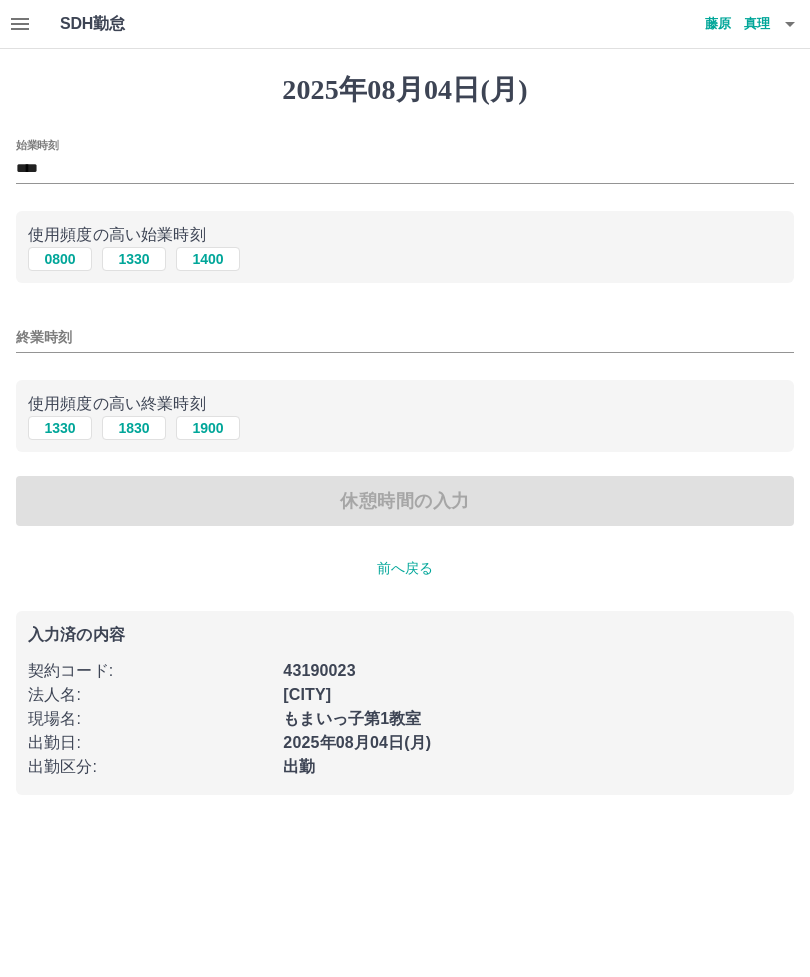 click on "終業時刻" at bounding box center (405, 337) 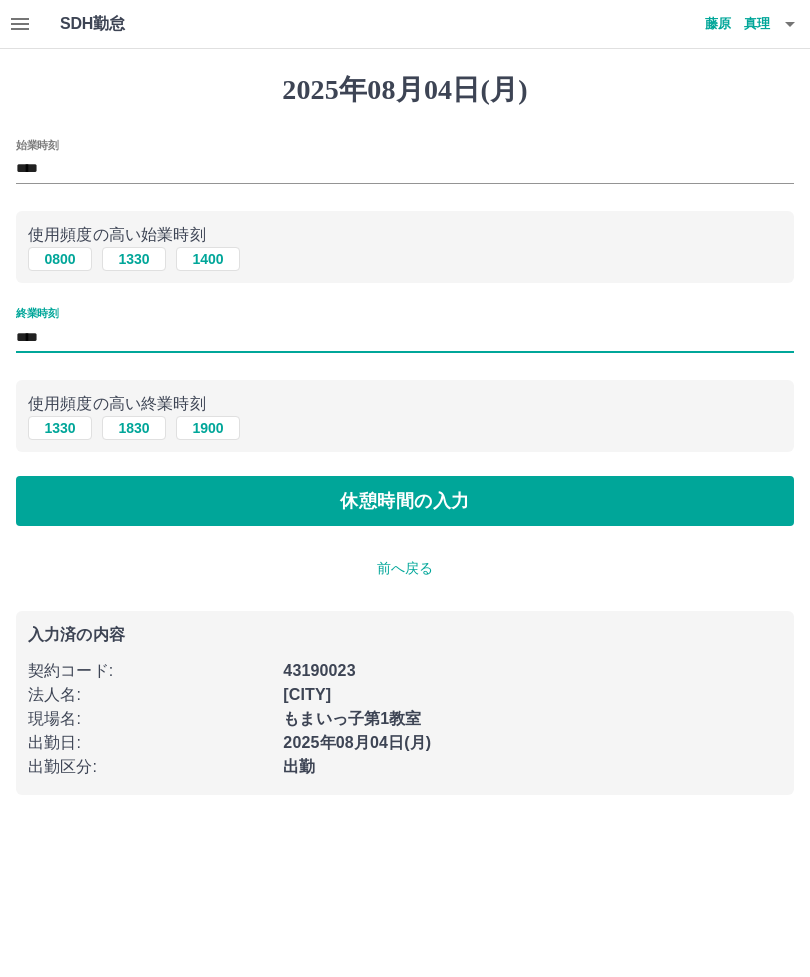 type on "****" 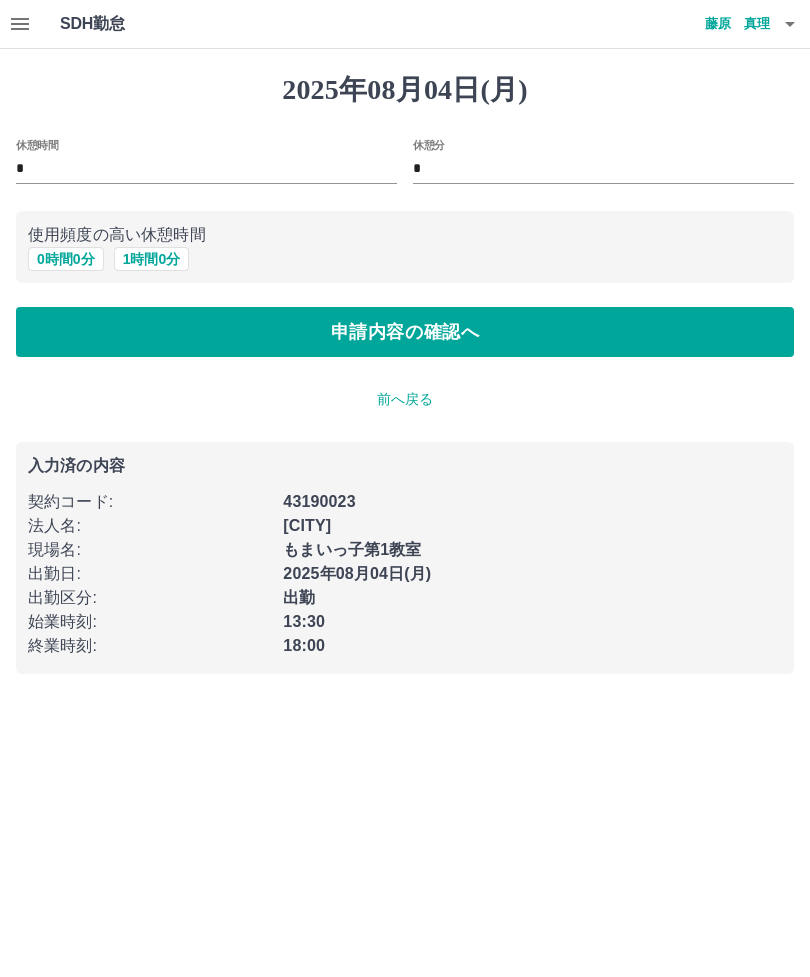 click on "申請内容の確認へ" at bounding box center (405, 332) 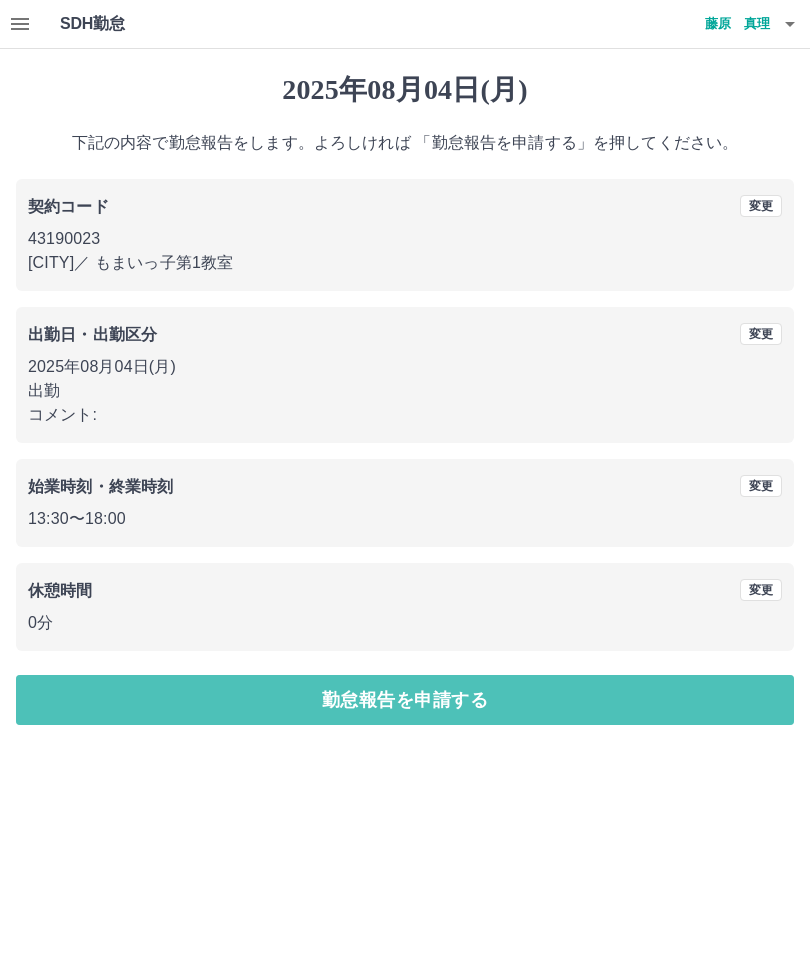 click on "勤怠報告を申請する" at bounding box center [405, 700] 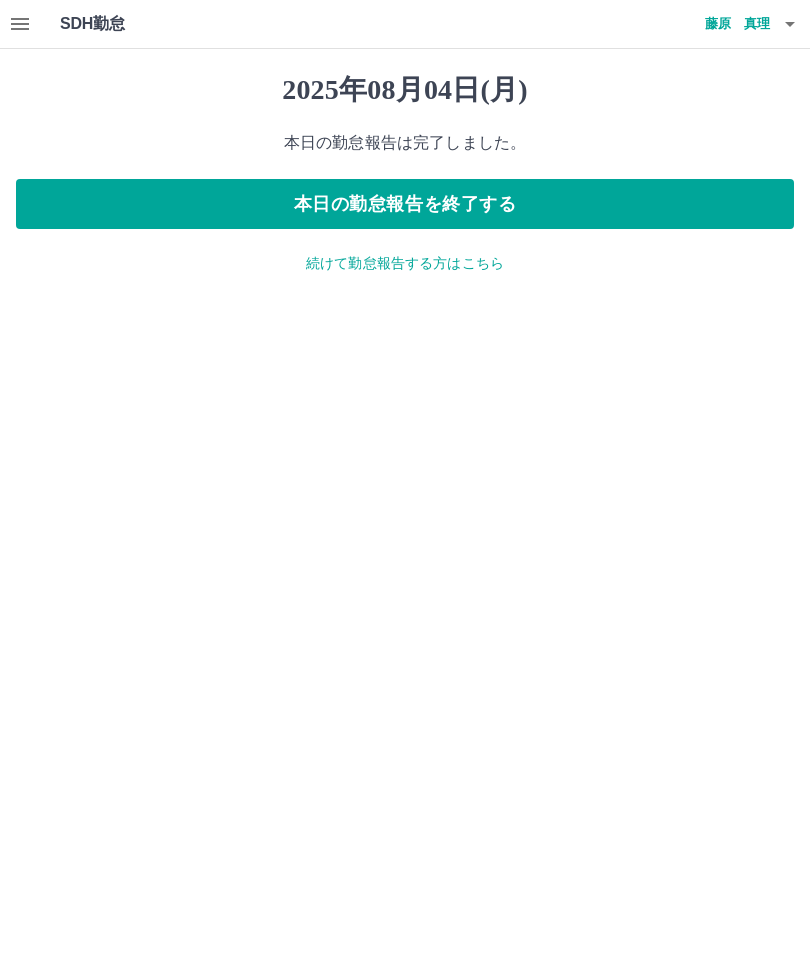 click on "本日の勤怠報告を終了する" at bounding box center (405, 204) 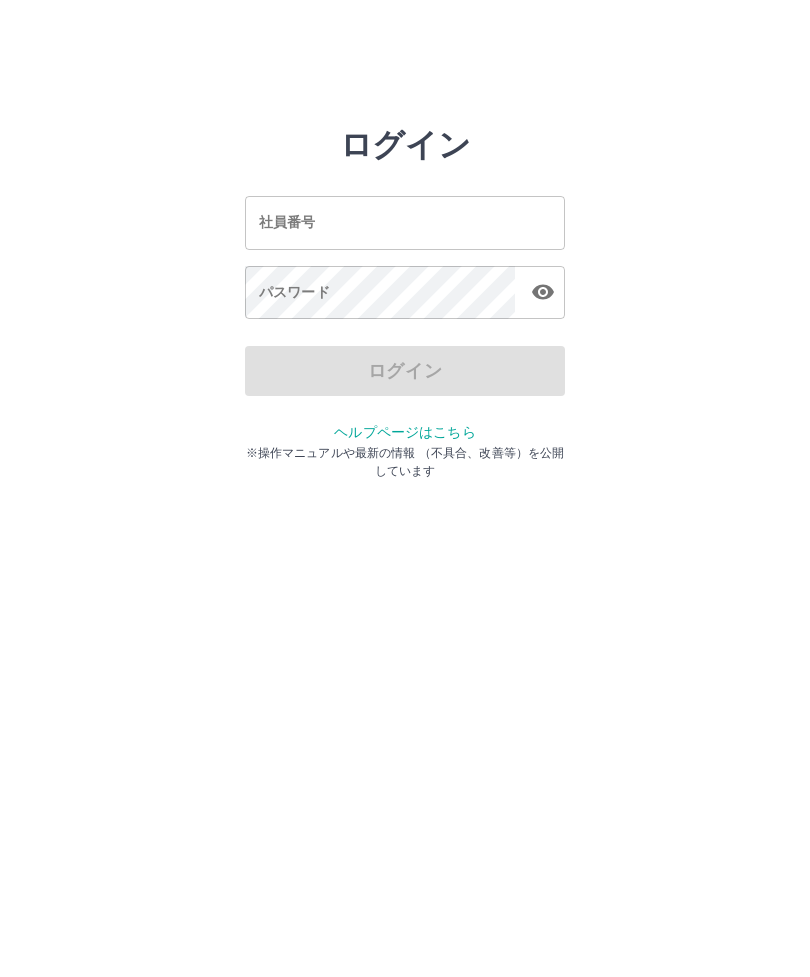 scroll, scrollTop: 0, scrollLeft: 0, axis: both 